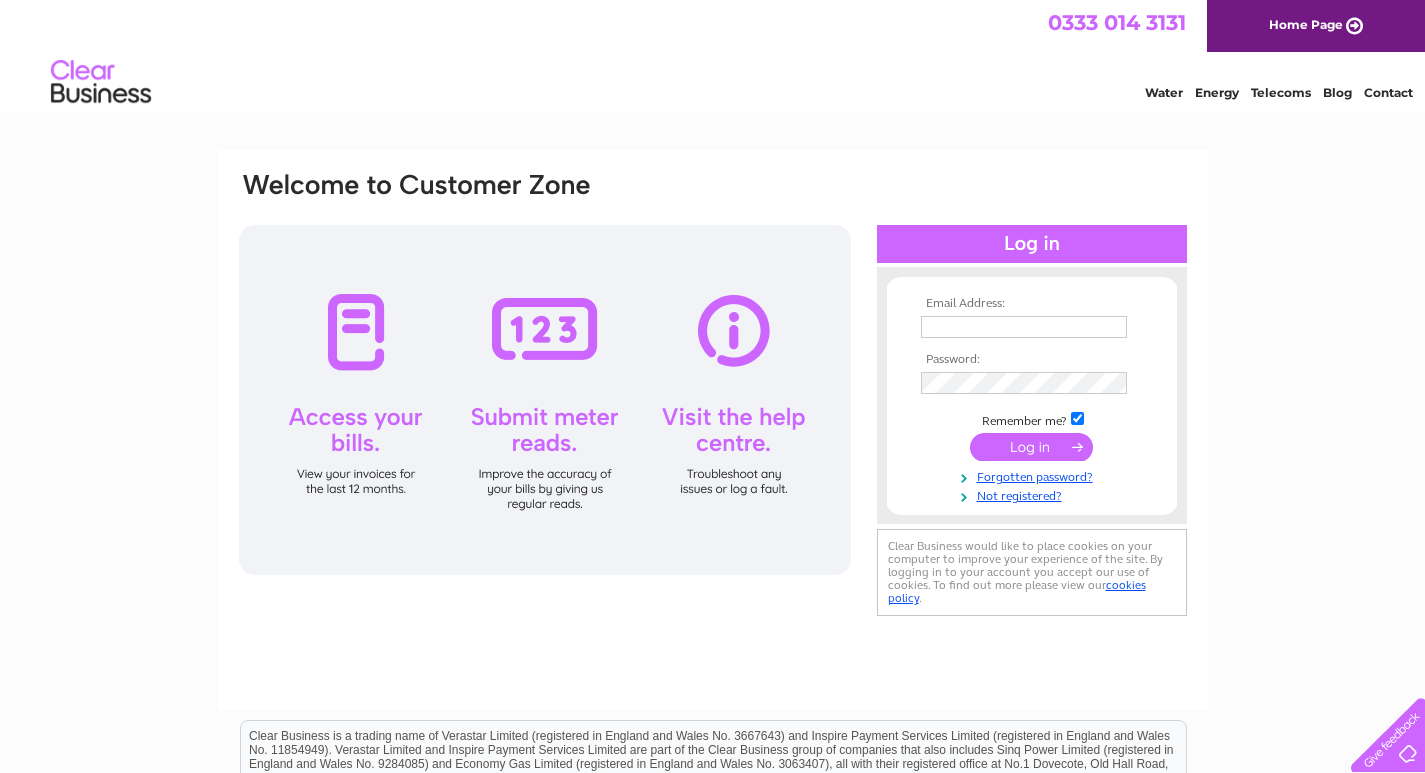 scroll, scrollTop: 0, scrollLeft: 0, axis: both 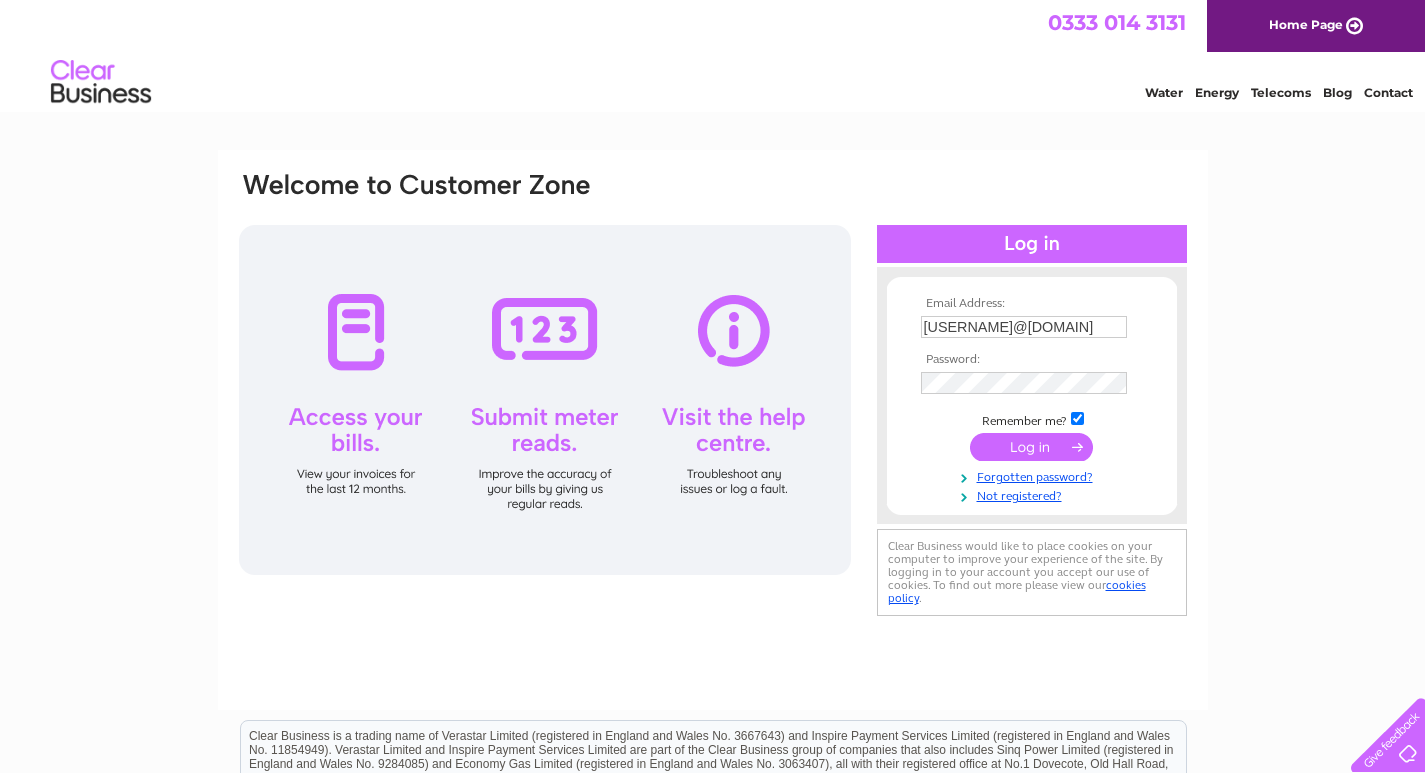 click at bounding box center [1031, 447] 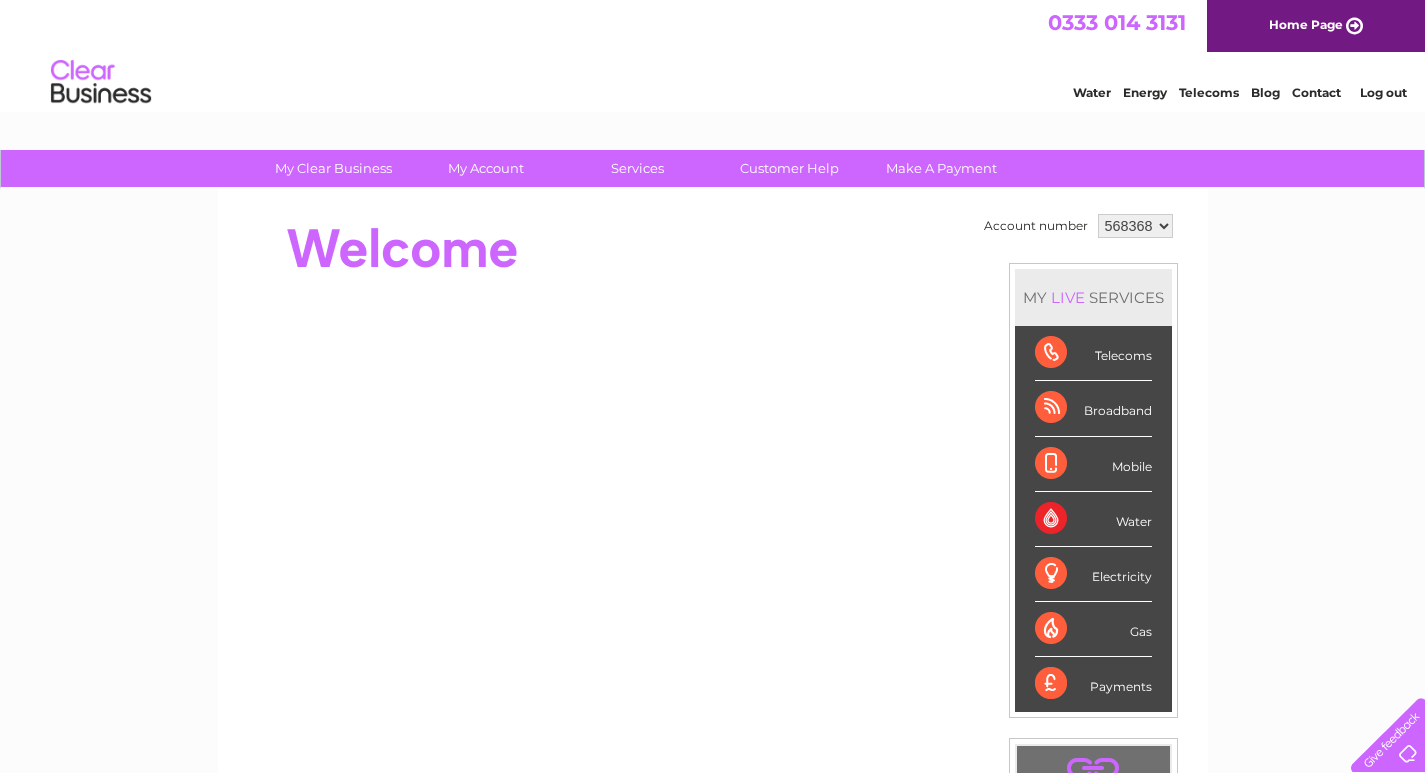 scroll, scrollTop: 0, scrollLeft: 0, axis: both 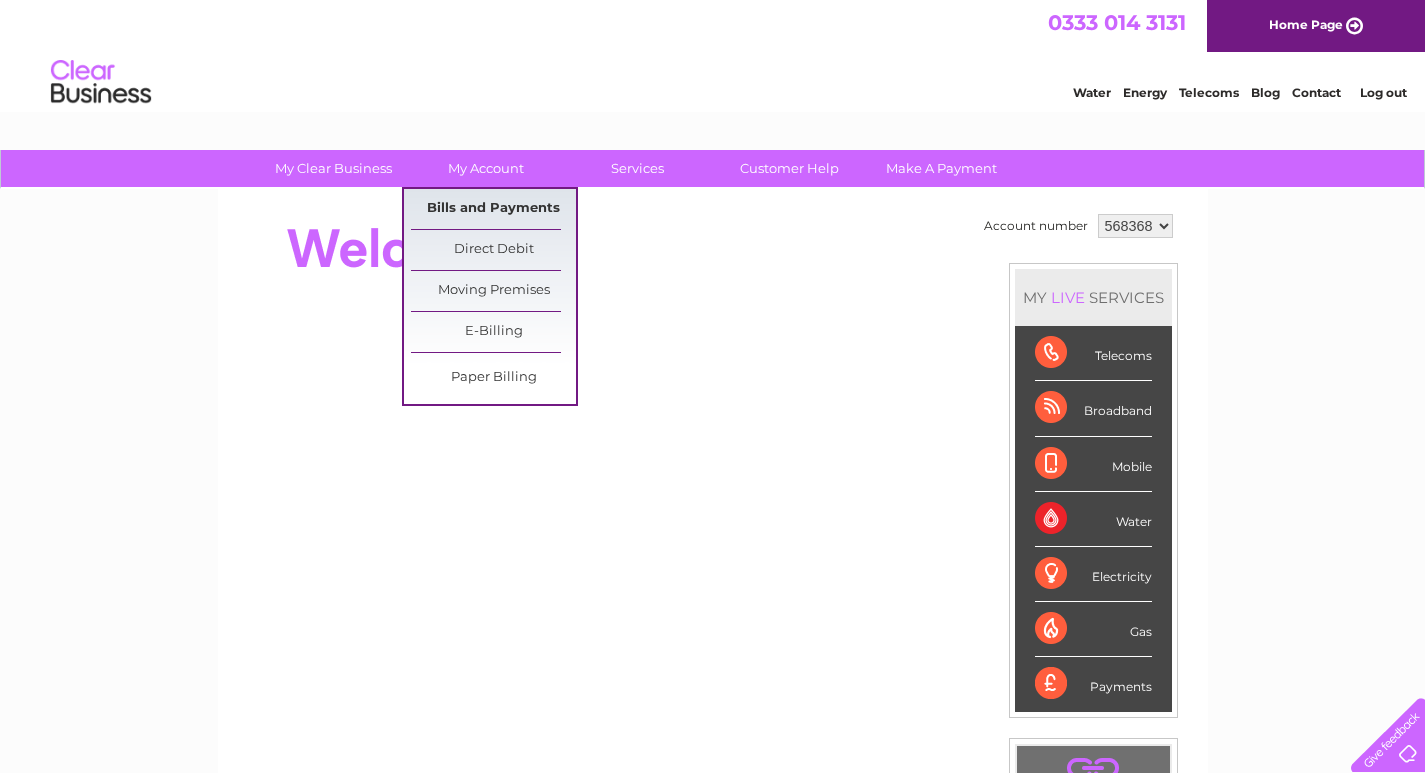 click on "Bills and Payments" at bounding box center [493, 209] 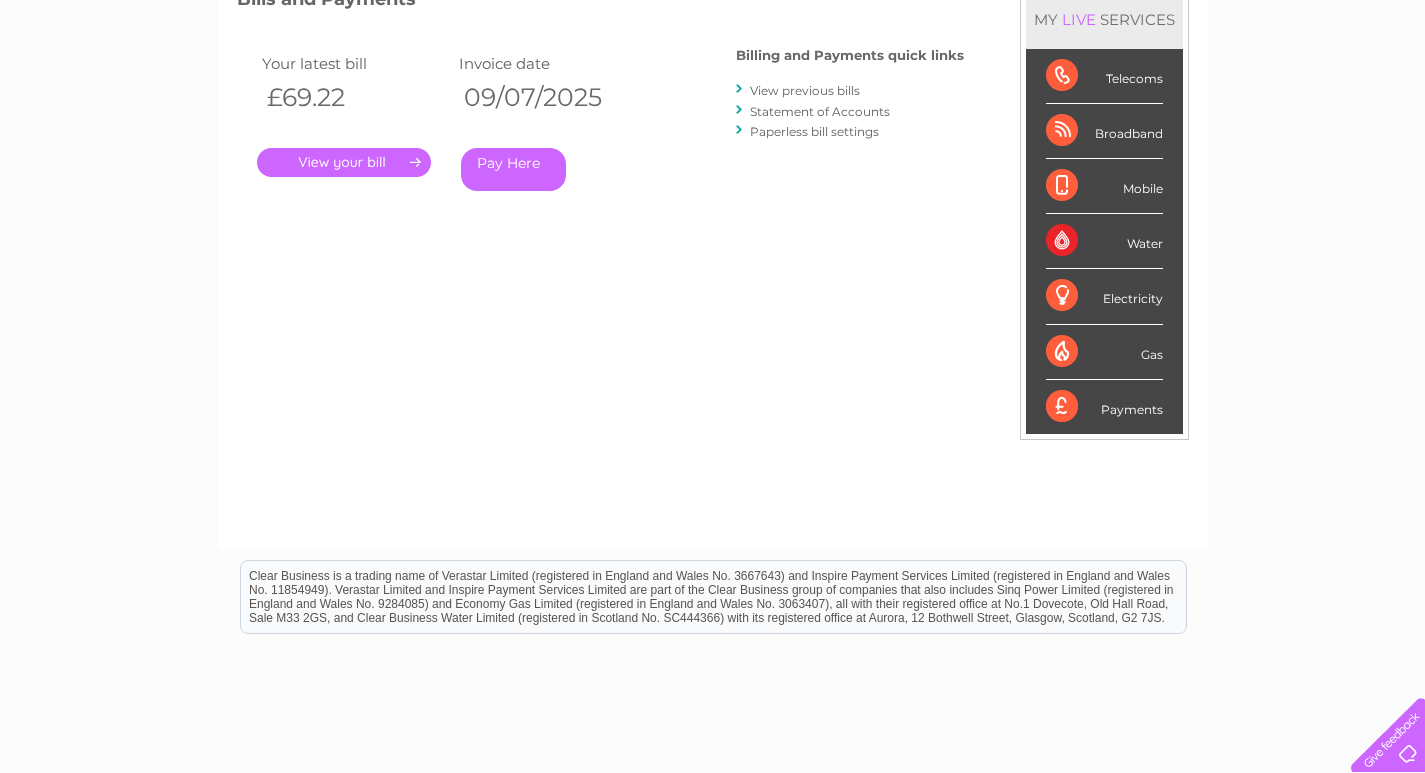 scroll, scrollTop: 0, scrollLeft: 0, axis: both 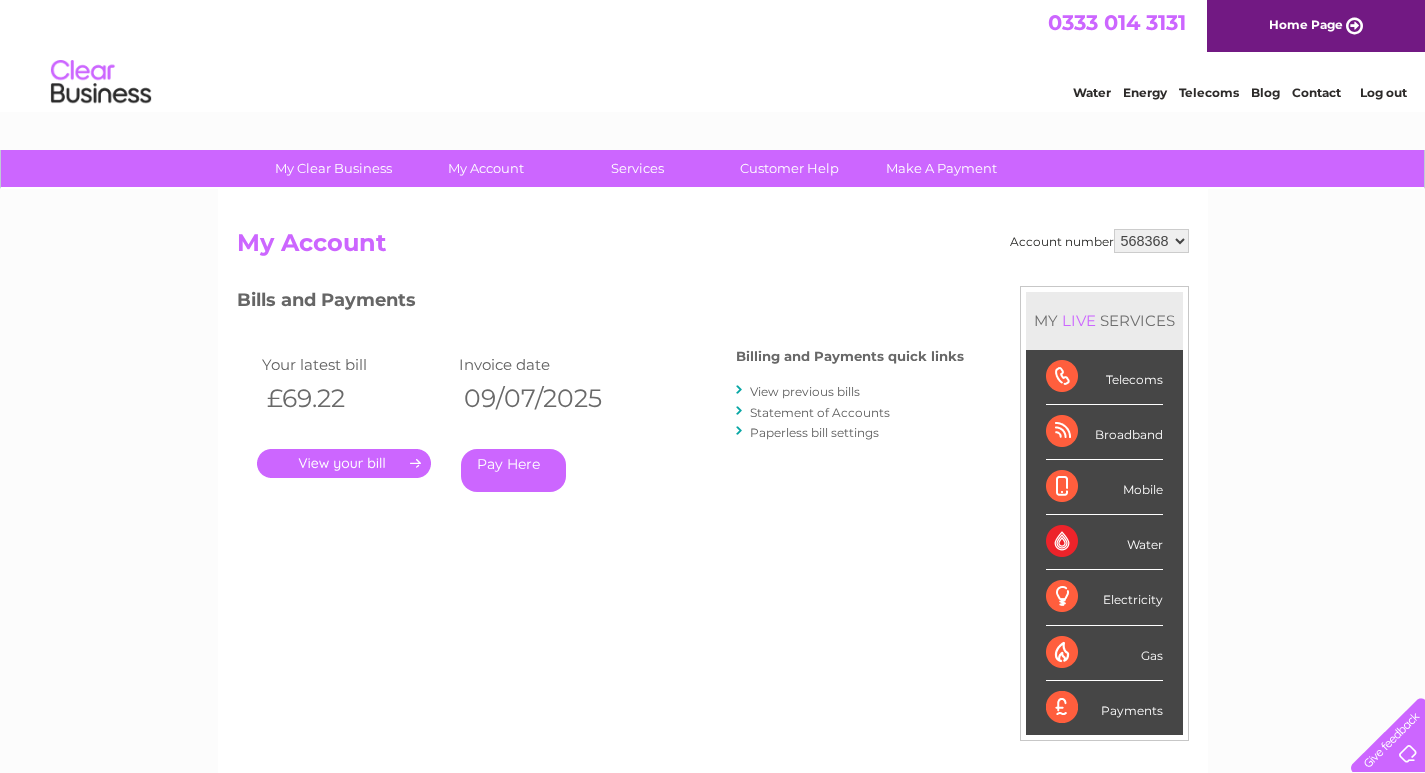 click on "View previous bills" at bounding box center (805, 391) 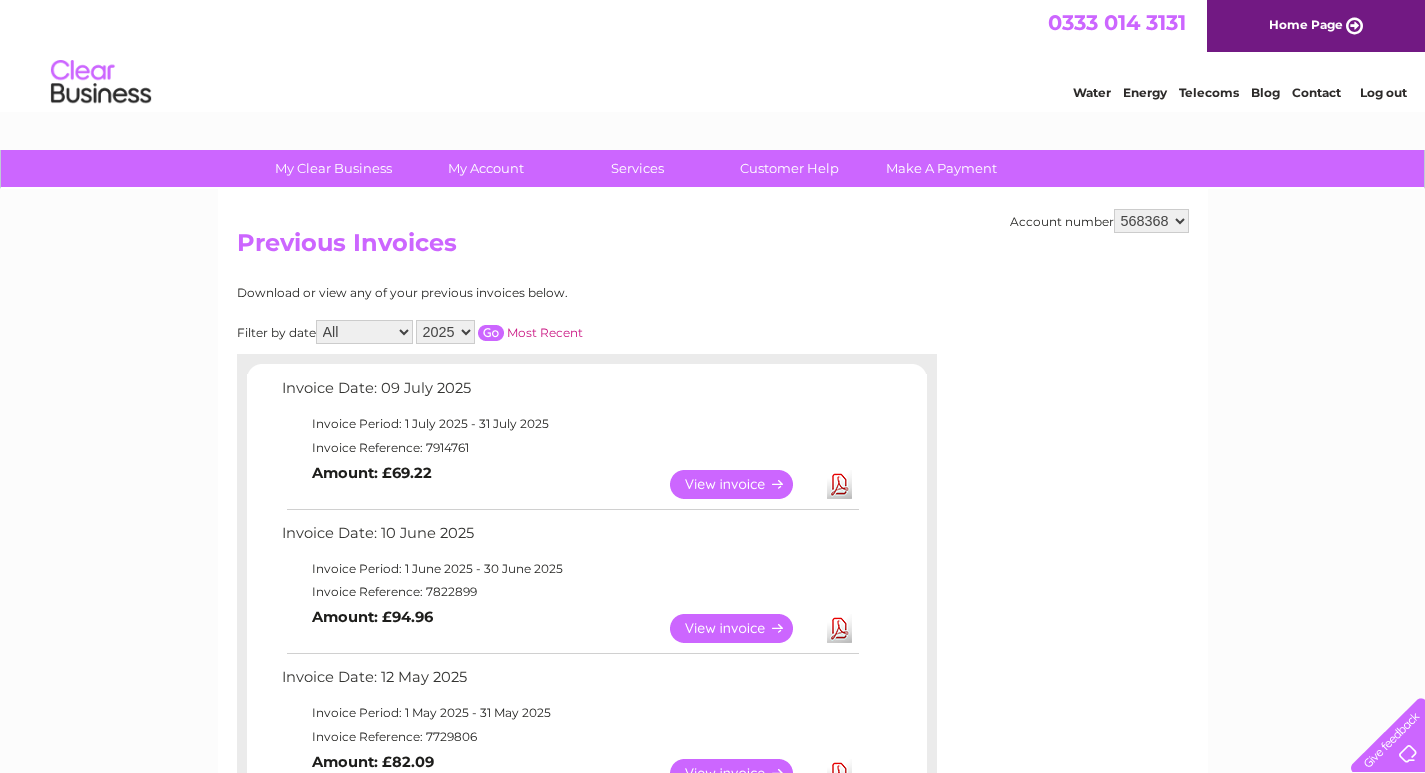 scroll, scrollTop: 0, scrollLeft: 0, axis: both 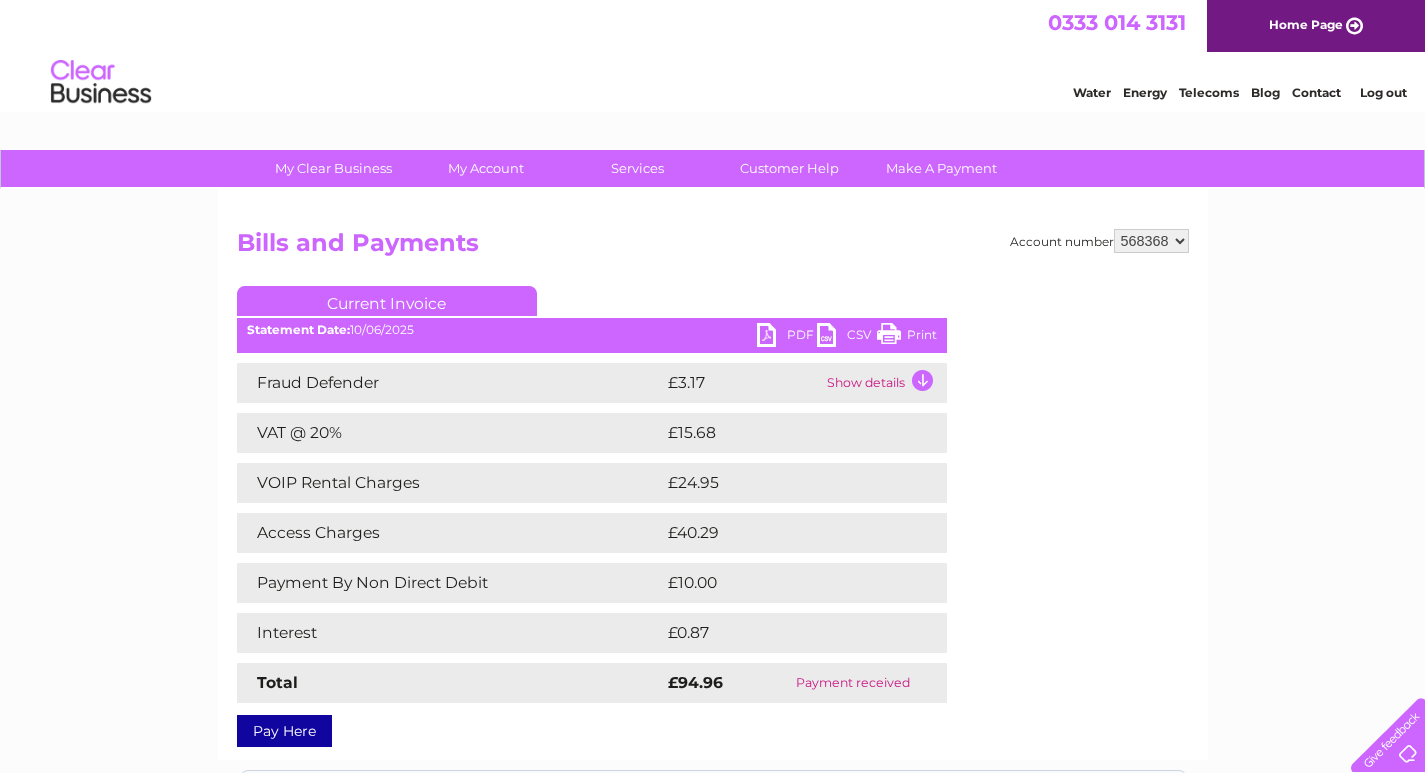 click on "PDF" at bounding box center [787, 337] 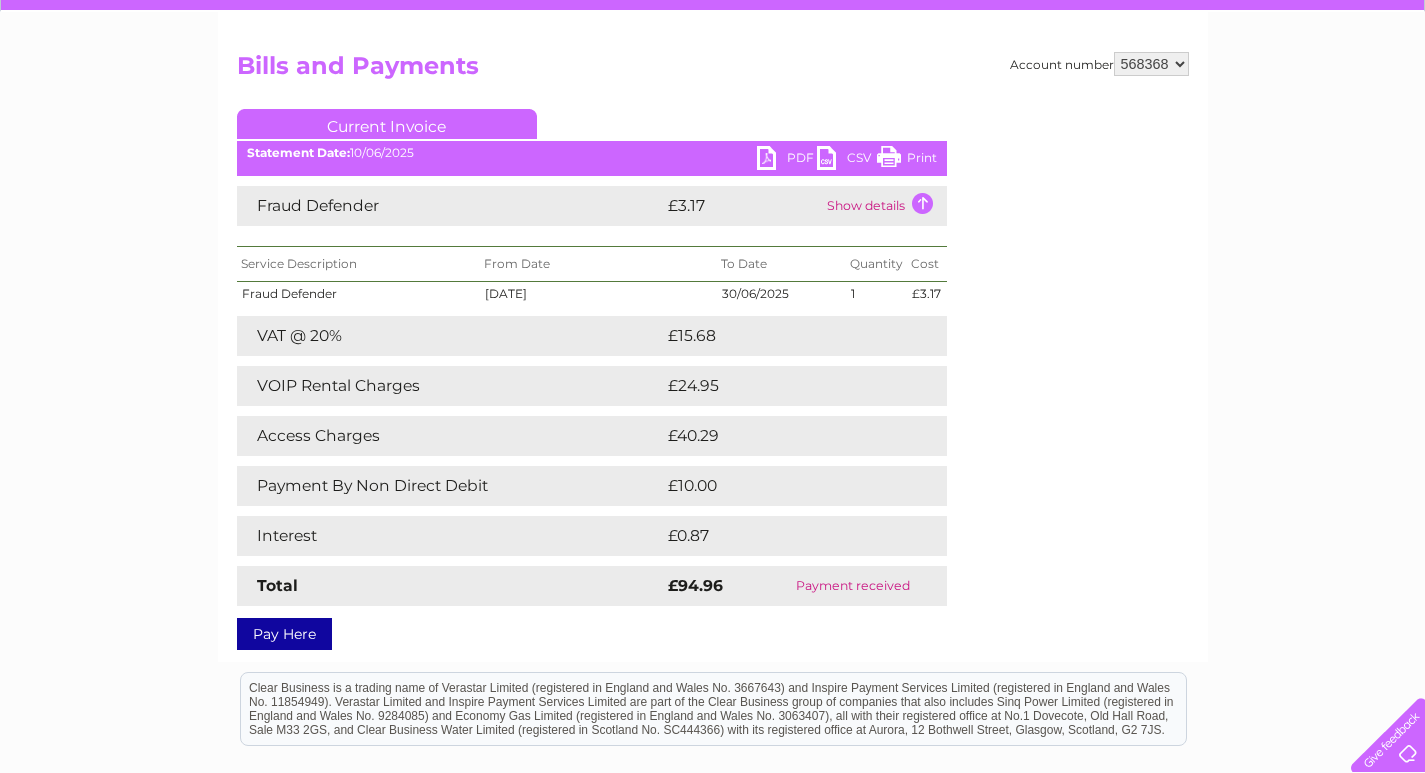 scroll, scrollTop: 200, scrollLeft: 0, axis: vertical 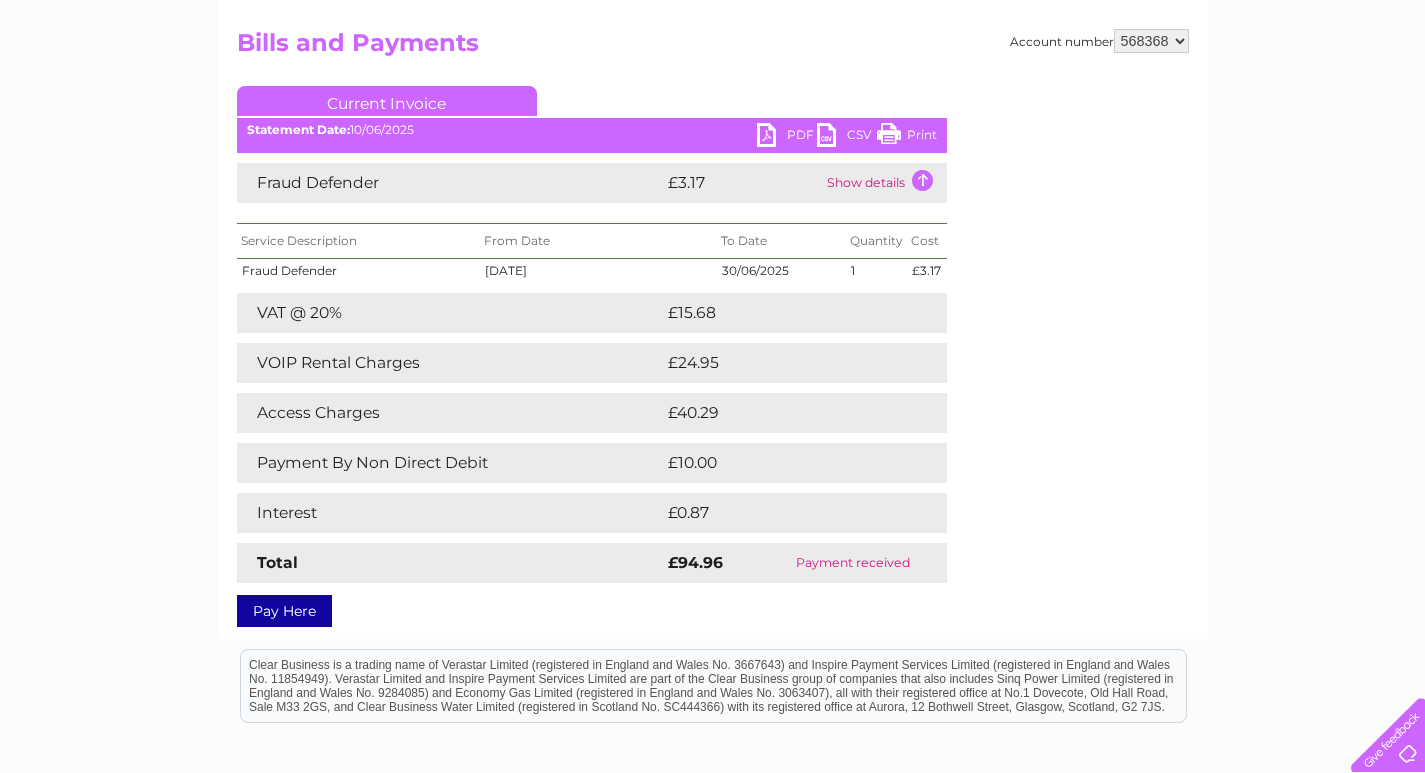 click on "Current Invoice" at bounding box center [592, 104] 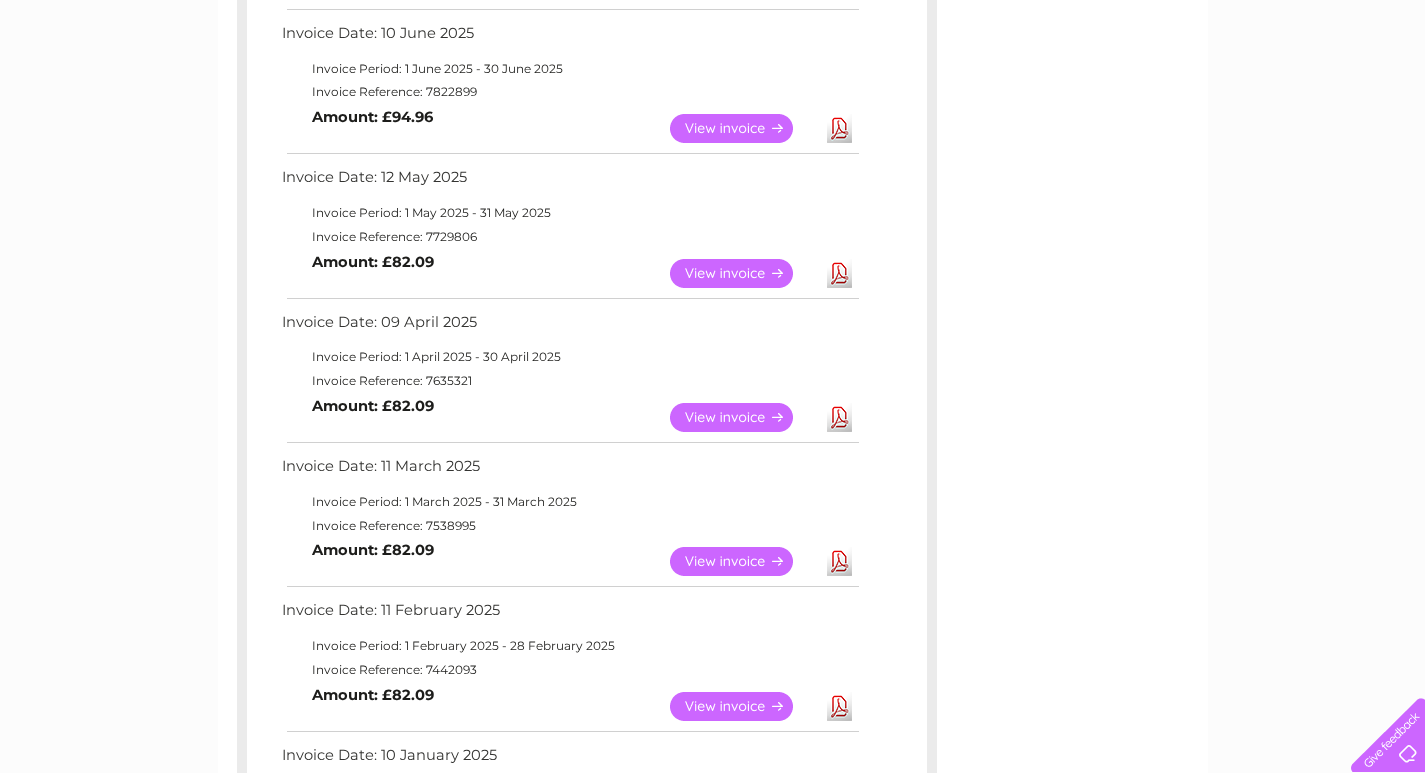 scroll, scrollTop: 600, scrollLeft: 0, axis: vertical 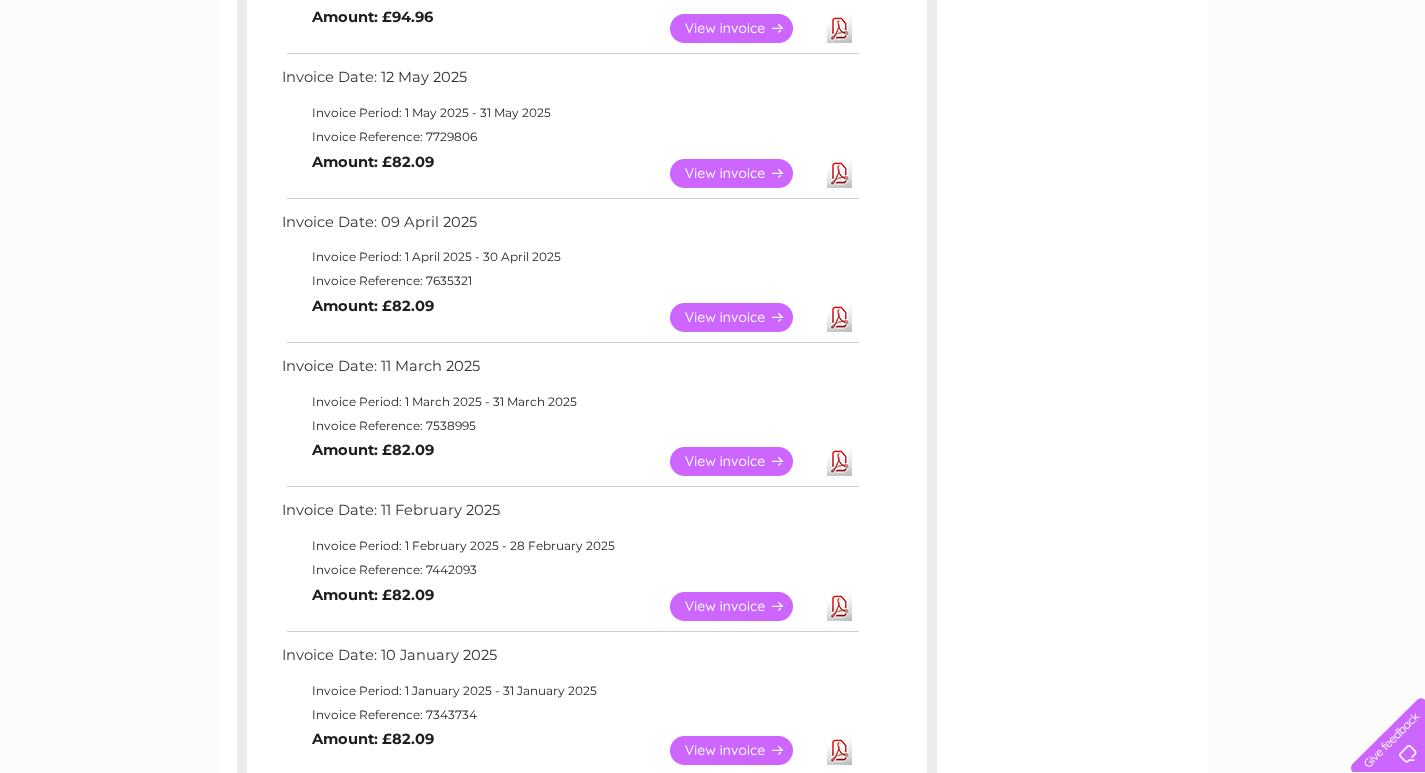 click on "View" at bounding box center (743, 461) 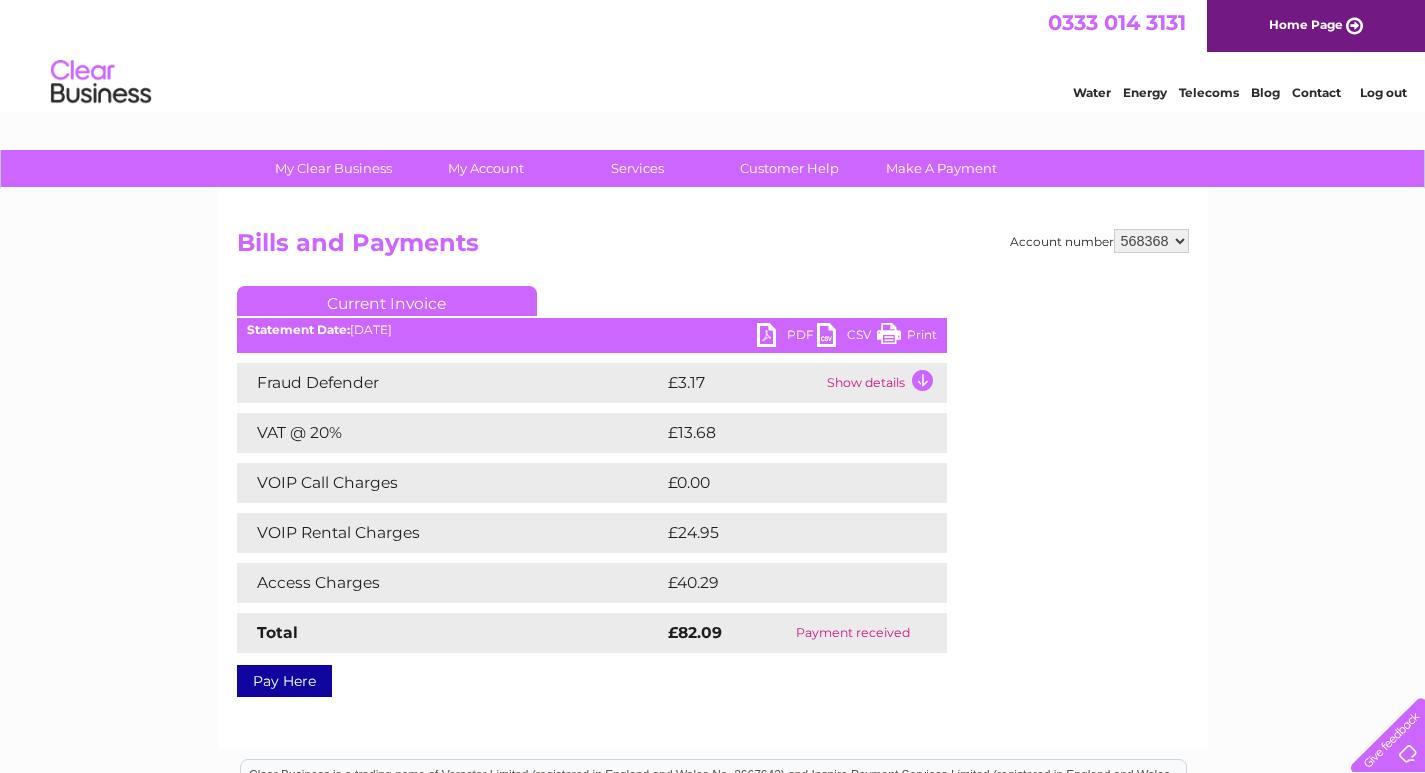 scroll, scrollTop: 0, scrollLeft: 0, axis: both 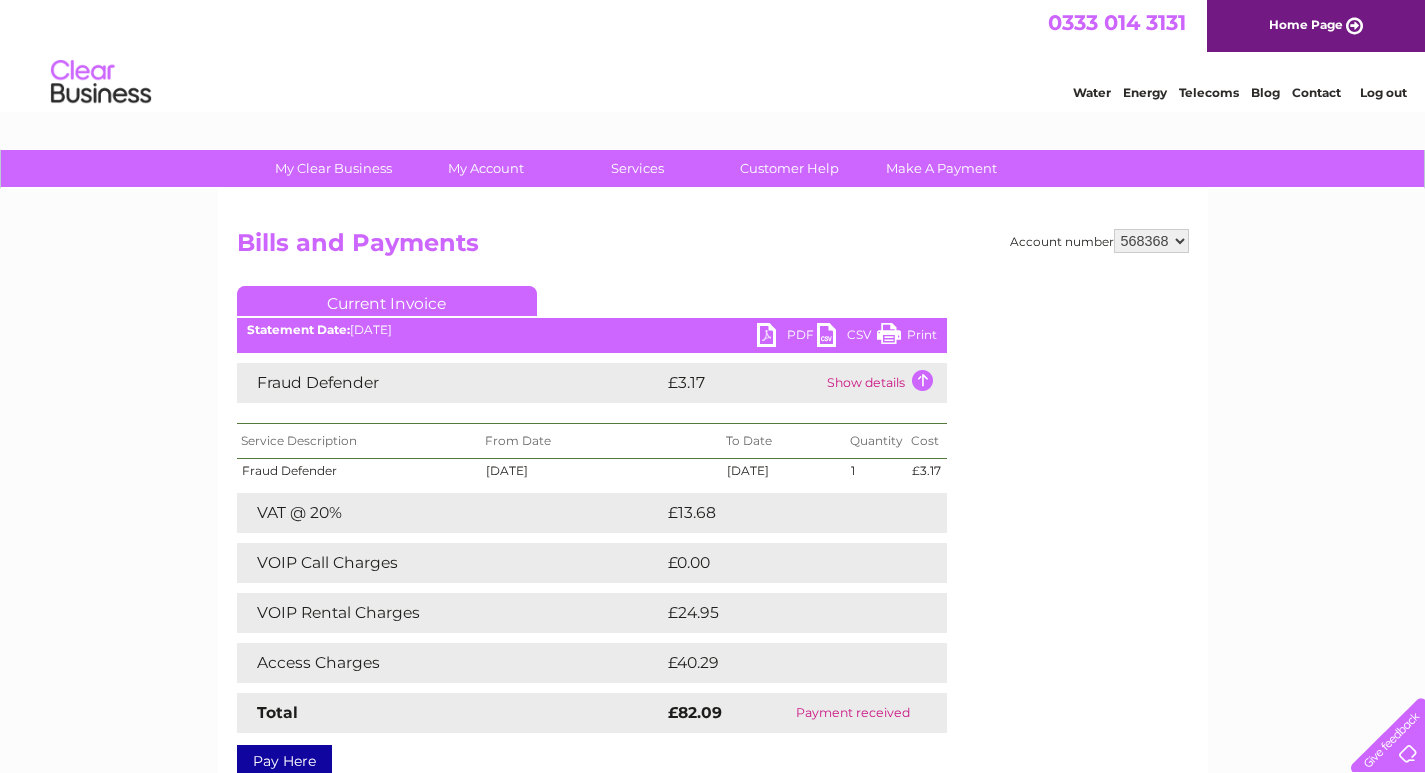 click on "Print" at bounding box center (907, 337) 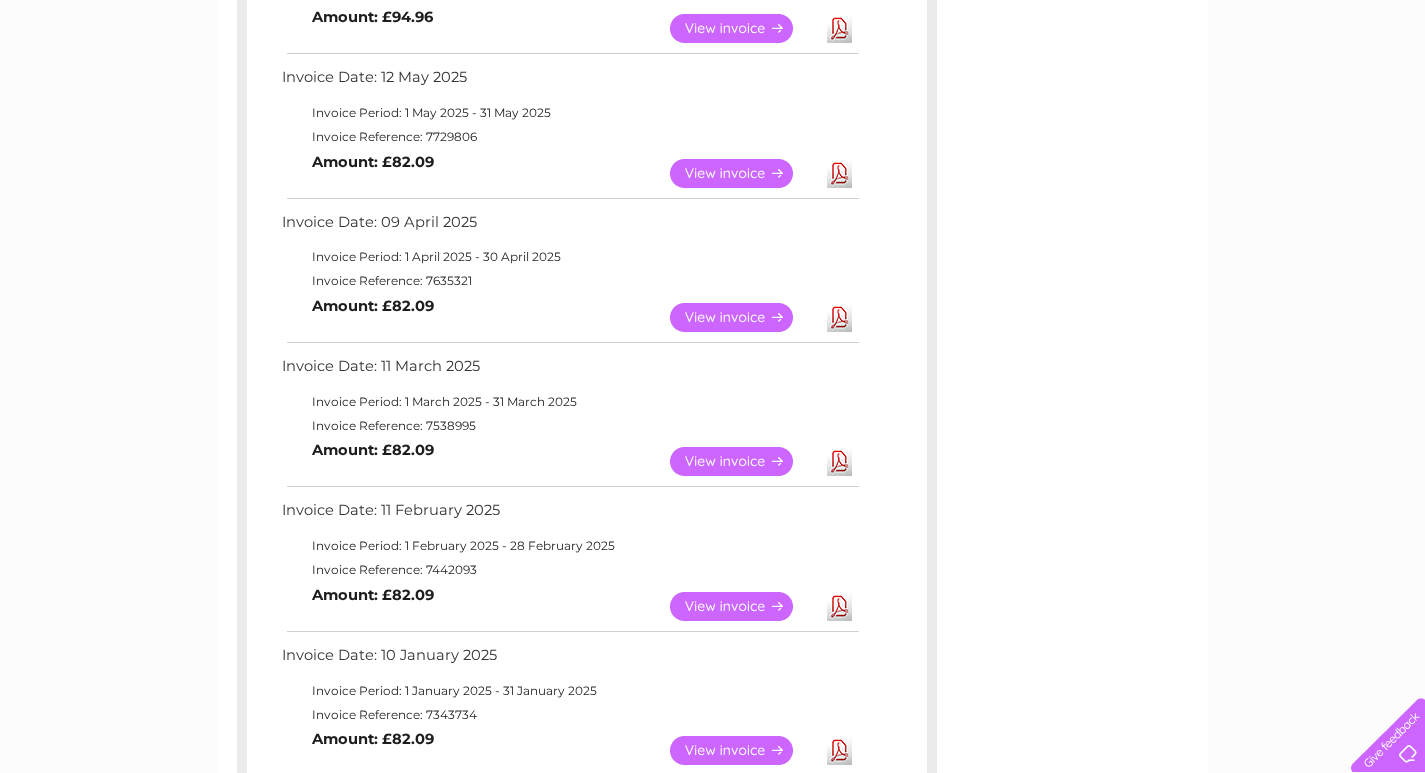 scroll, scrollTop: 0, scrollLeft: 0, axis: both 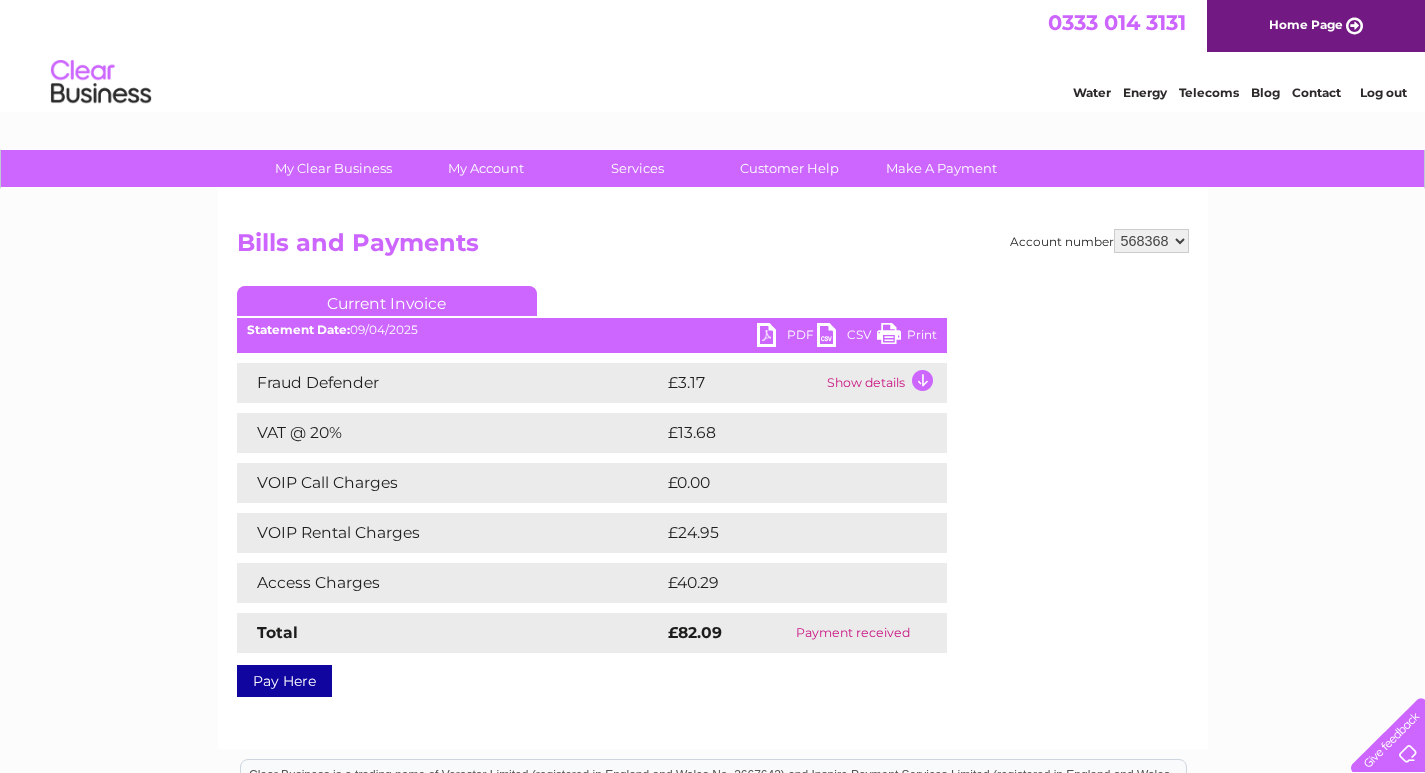 click on "Show details" at bounding box center [884, 383] 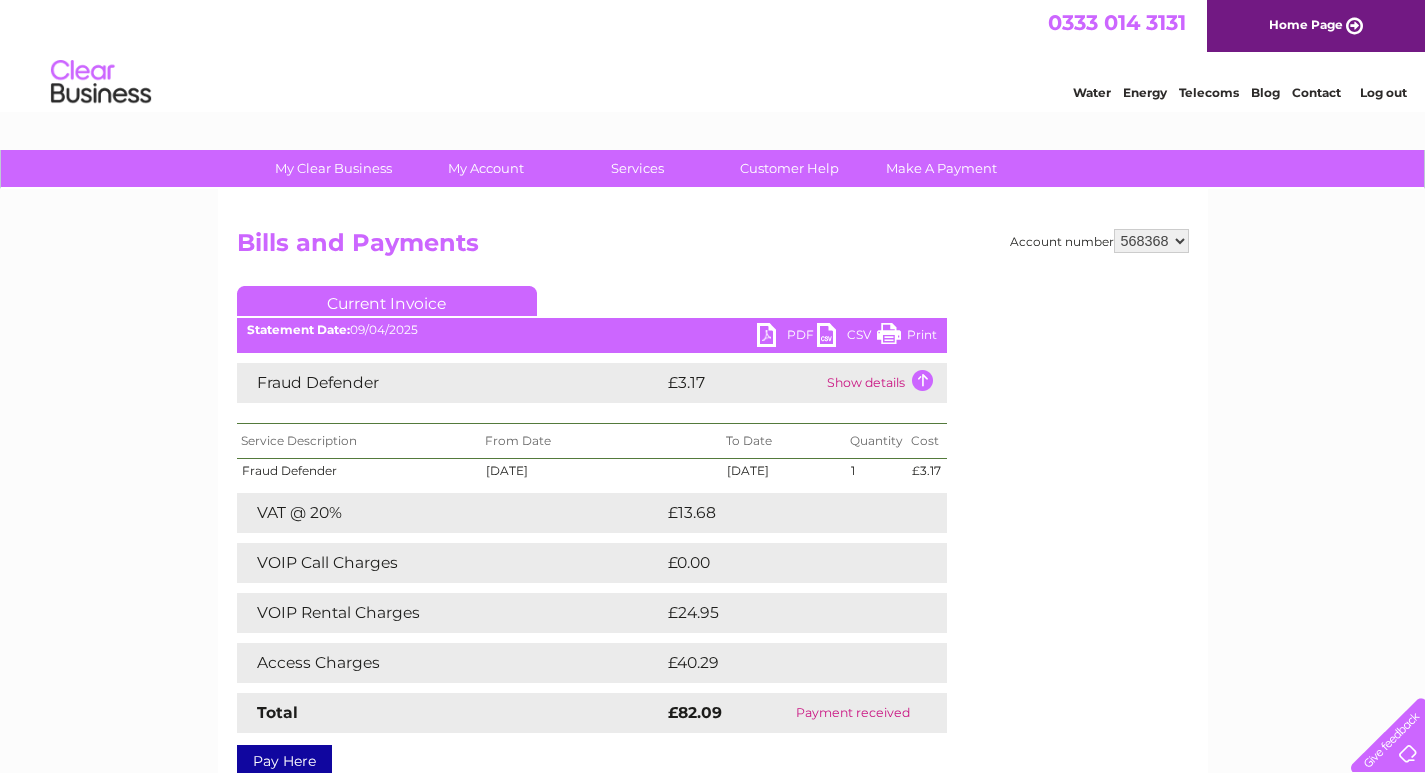 click on "Print" at bounding box center [907, 337] 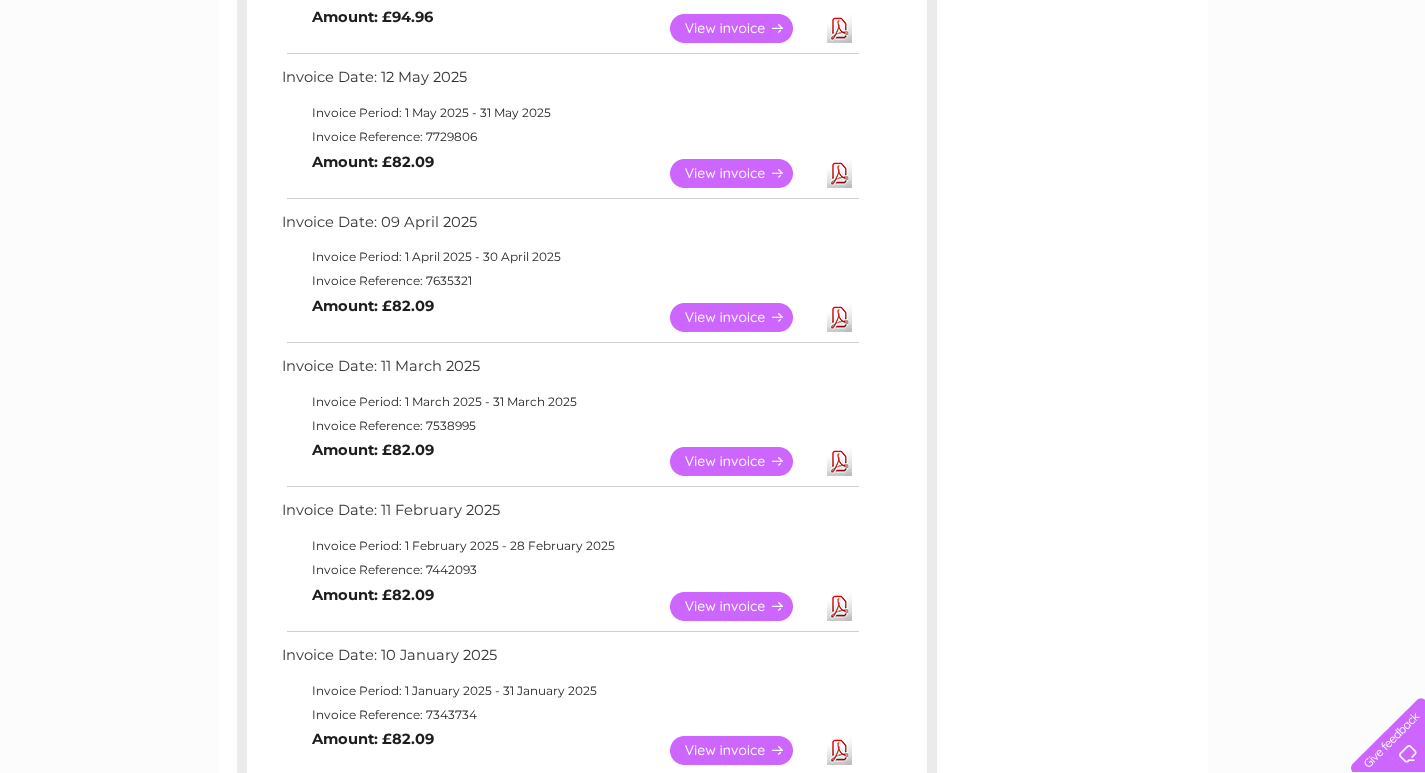 scroll, scrollTop: 0, scrollLeft: 0, axis: both 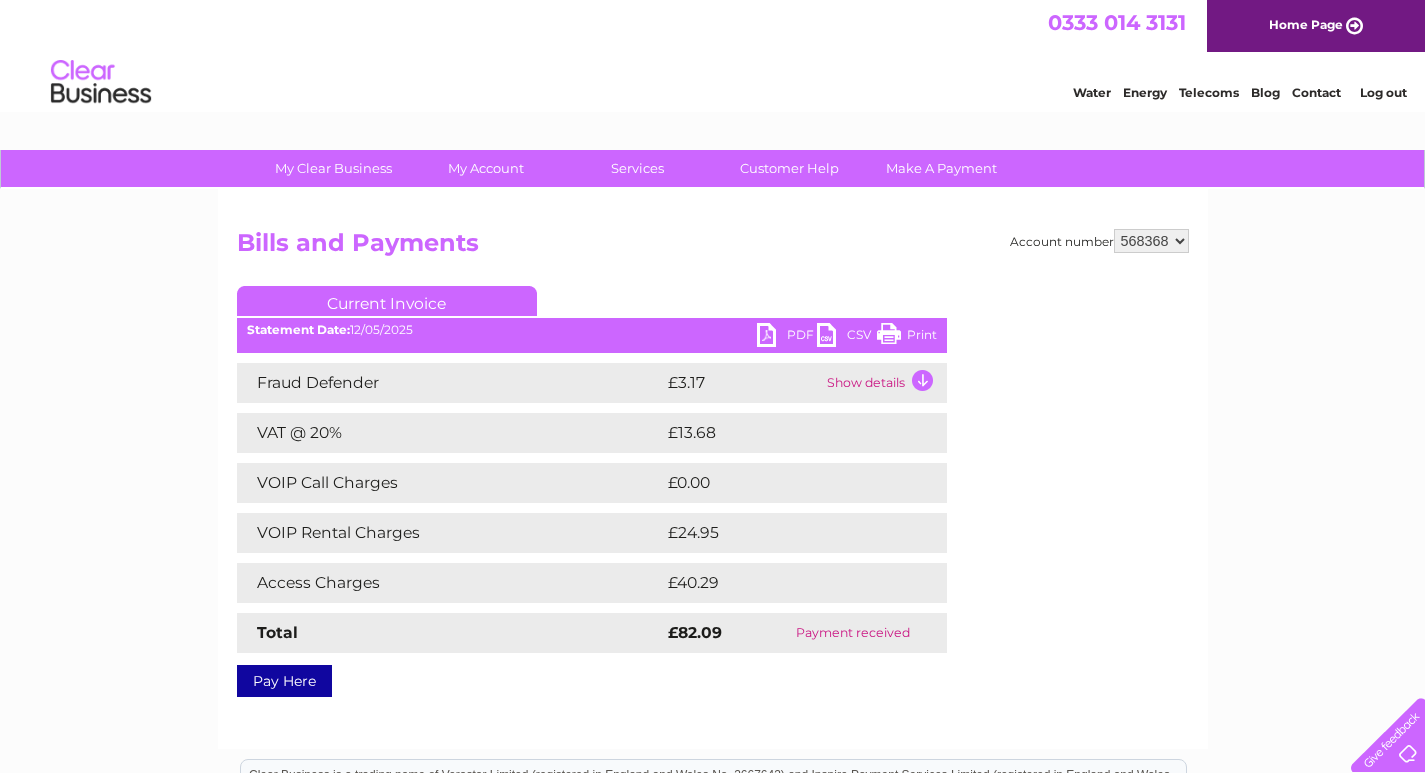 click on "Show details" at bounding box center [884, 383] 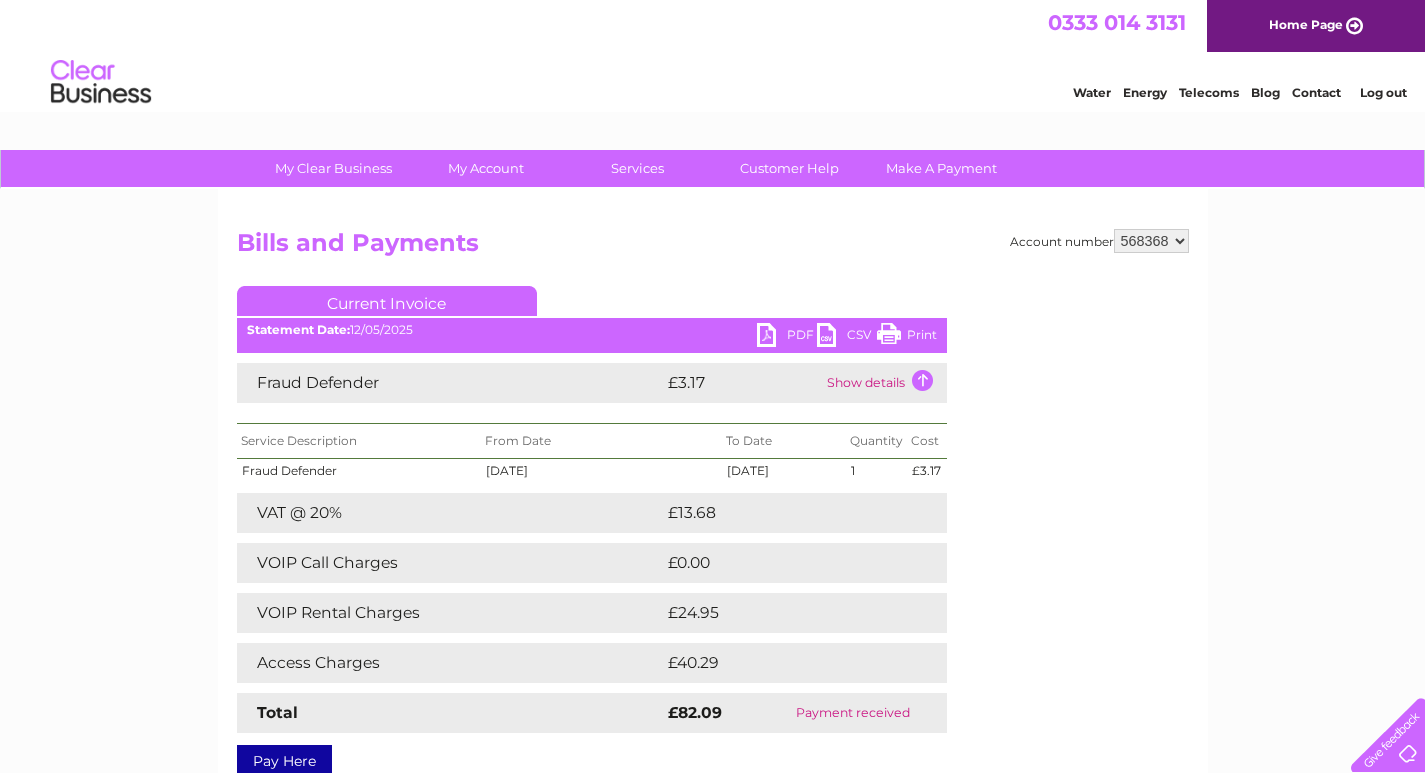 click on "Print" at bounding box center (907, 337) 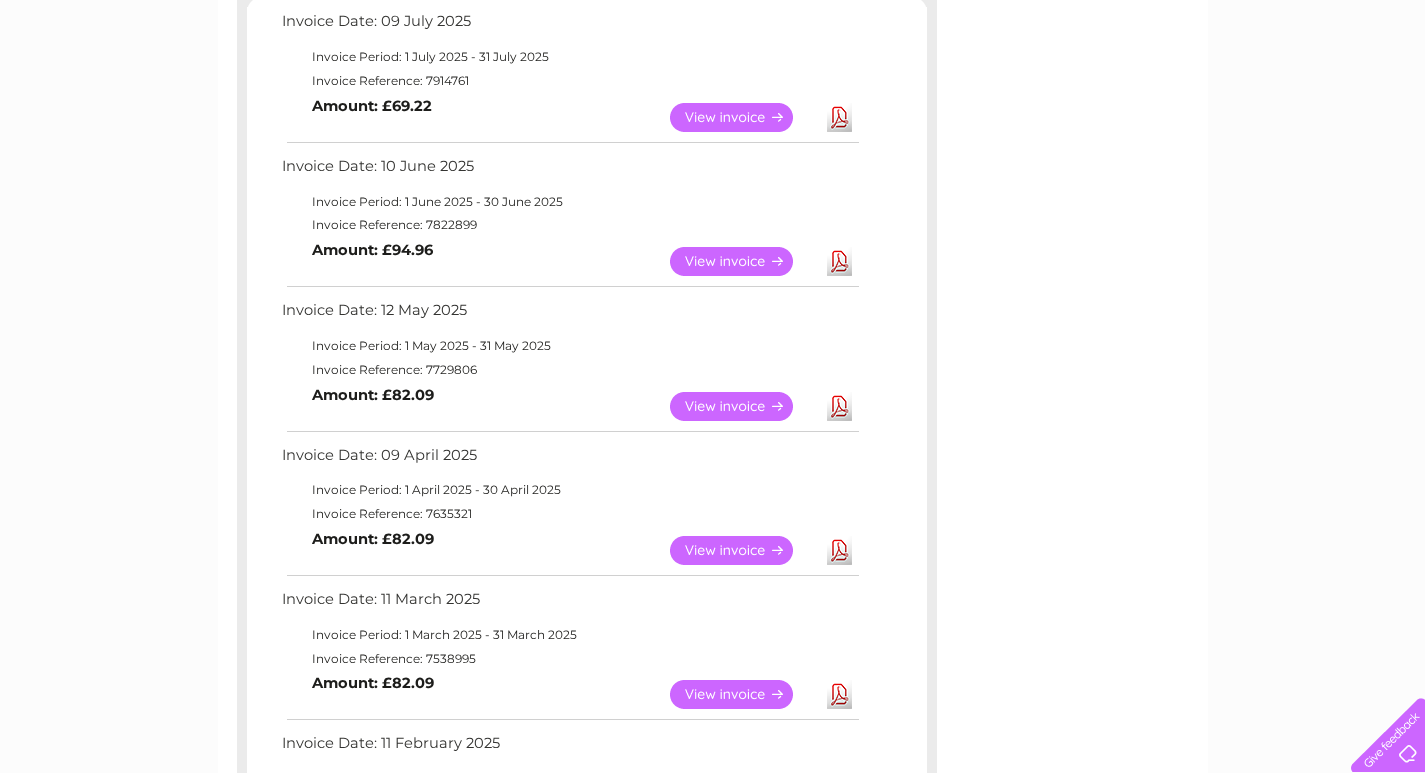 scroll, scrollTop: 0, scrollLeft: 0, axis: both 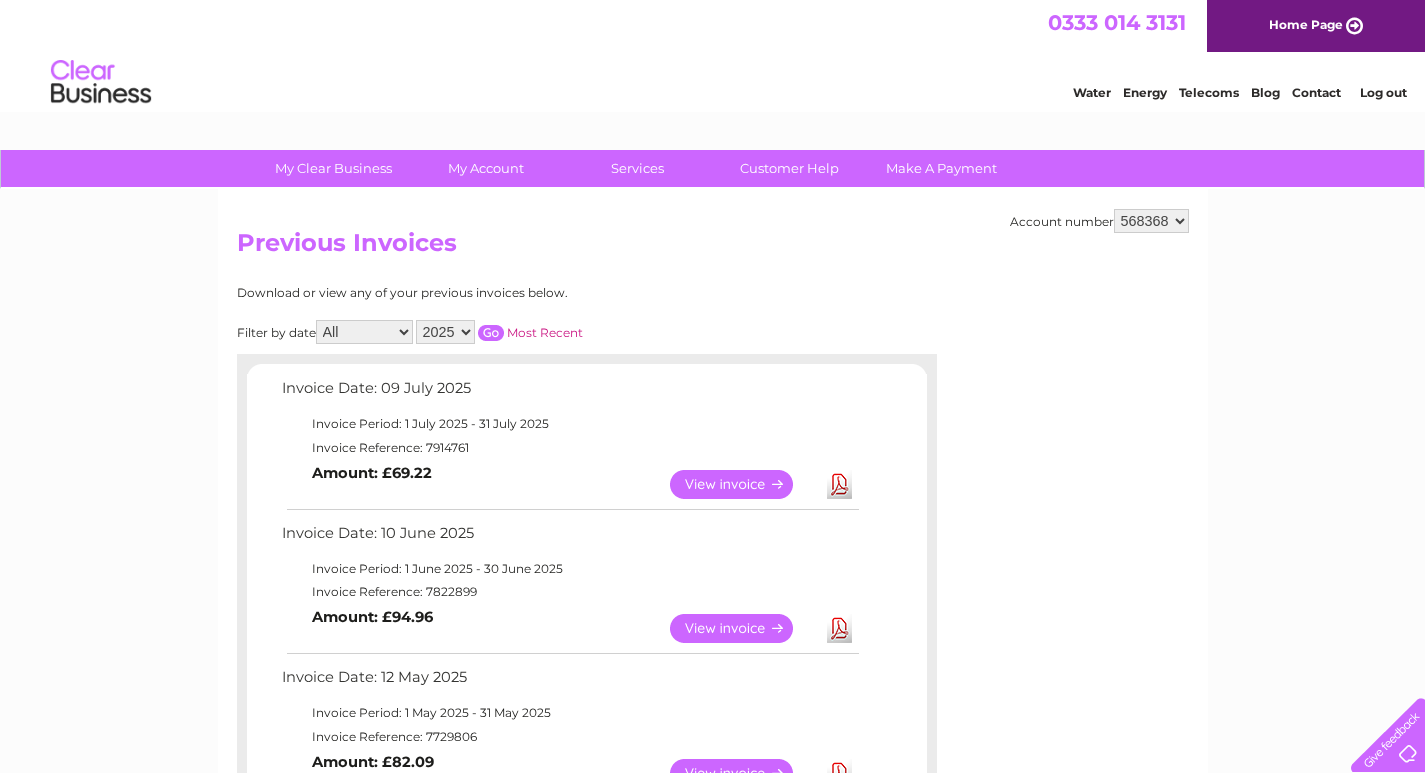 click on "568368
987204" at bounding box center [1151, 221] 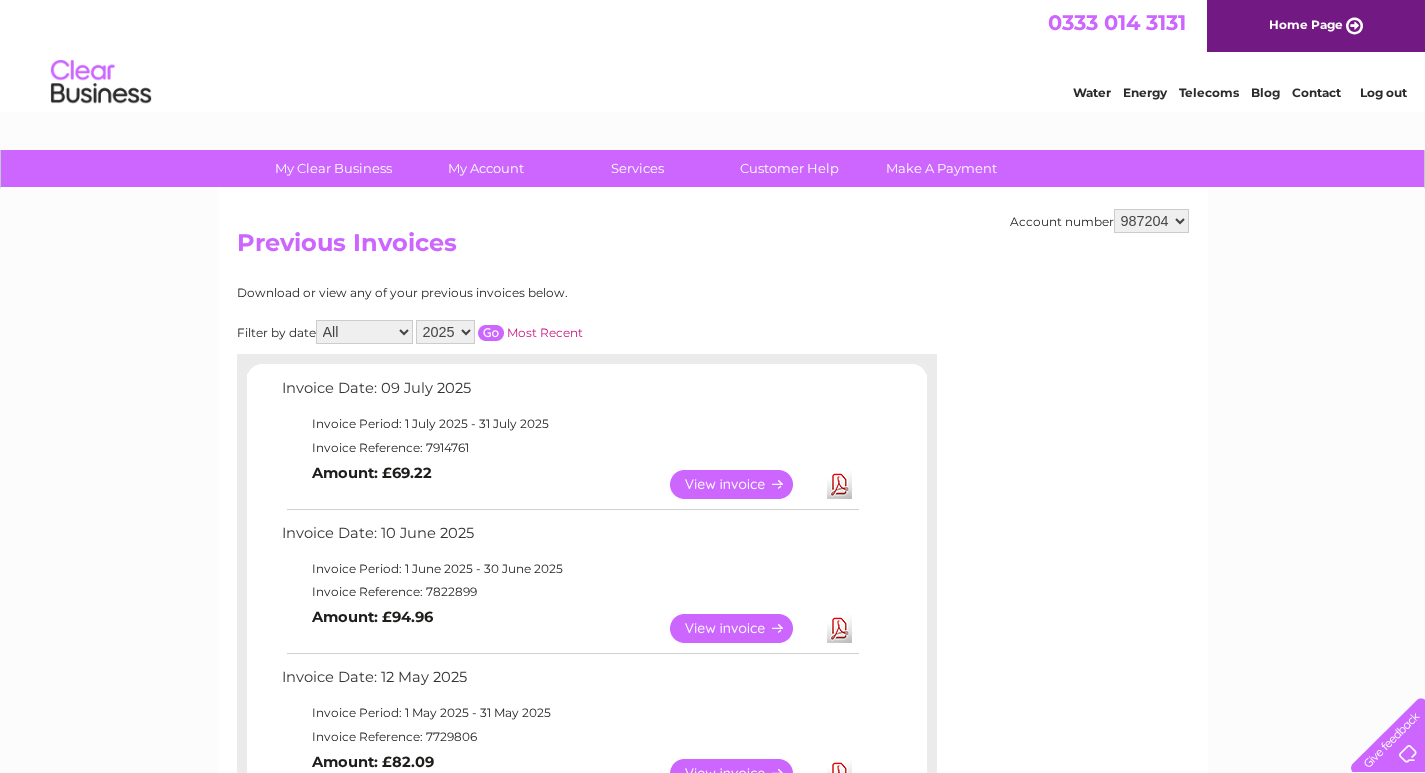 click on "568368
987204" at bounding box center (1151, 221) 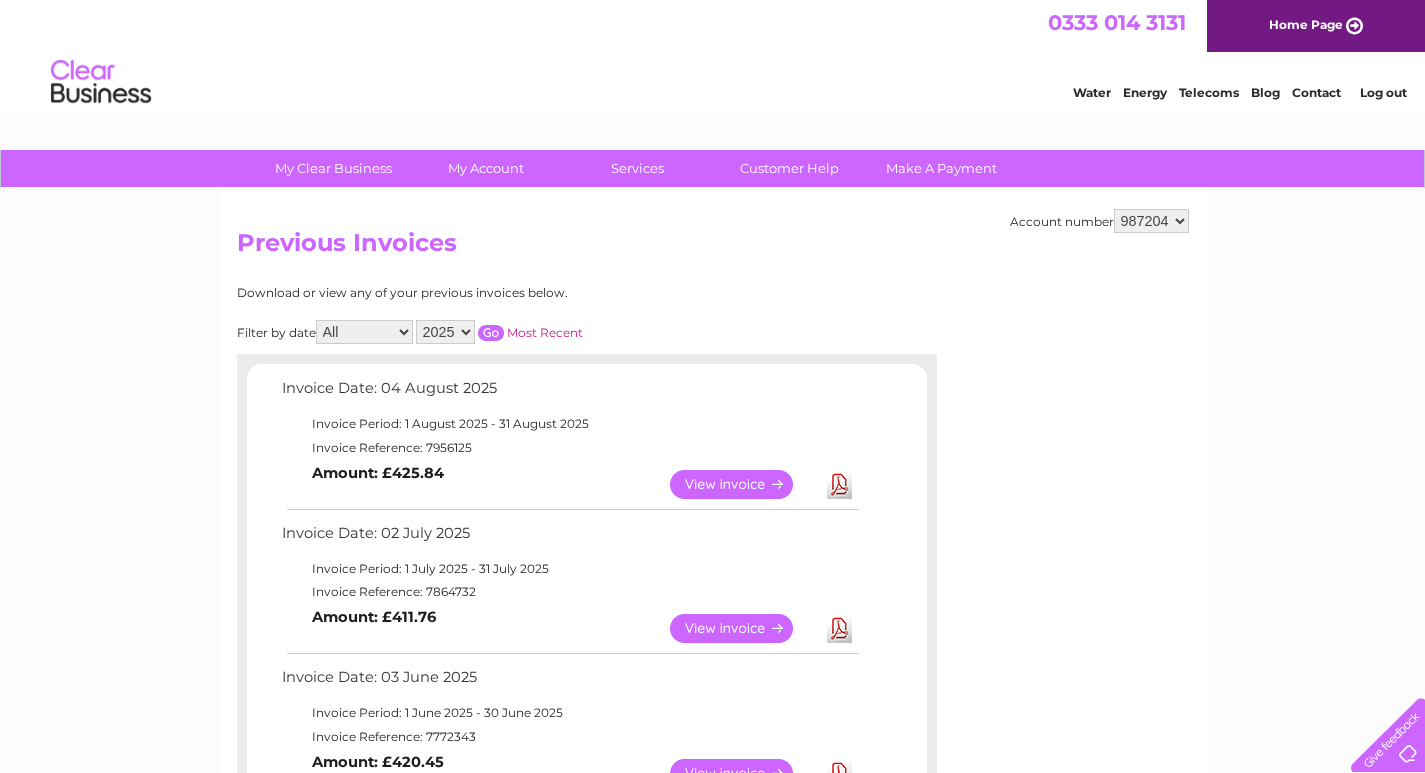 scroll, scrollTop: 0, scrollLeft: 0, axis: both 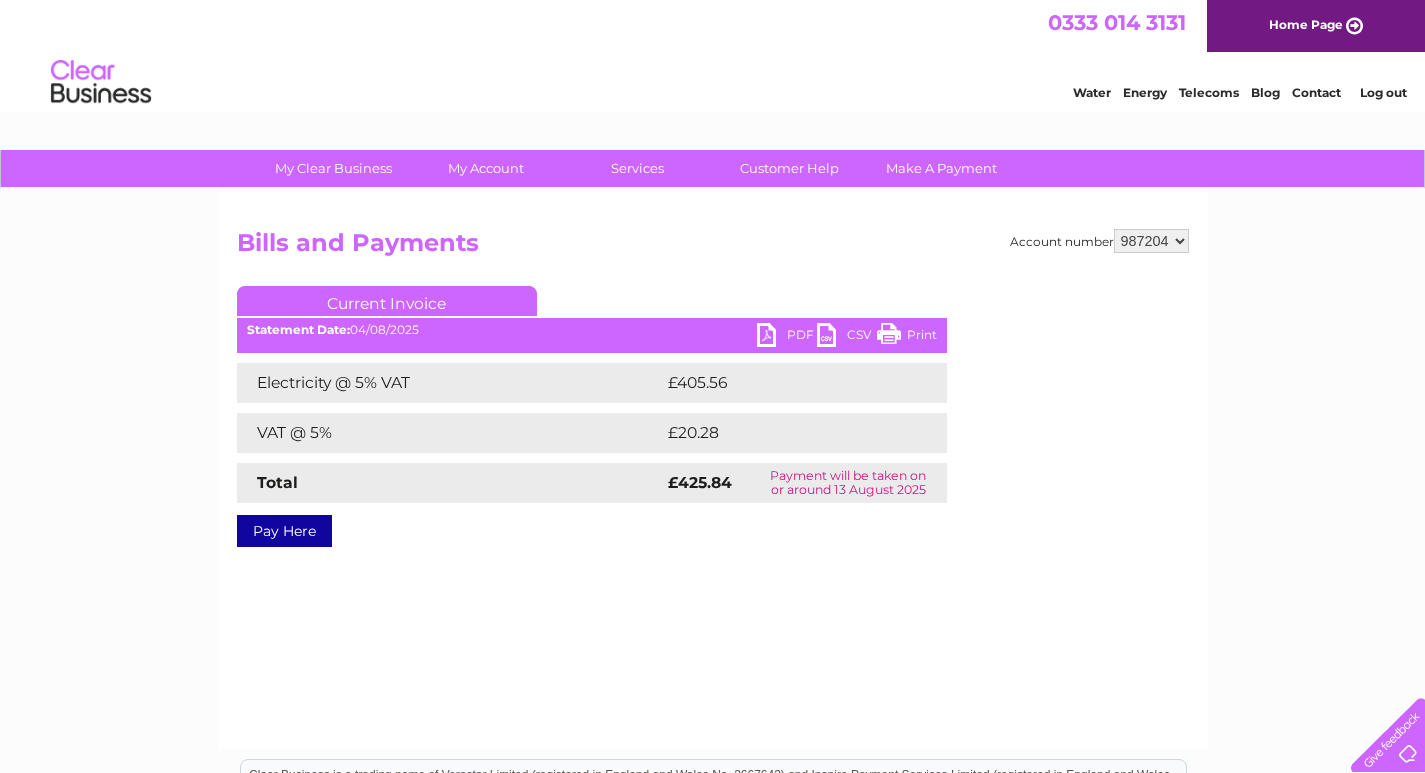 click on "PDF" at bounding box center (787, 337) 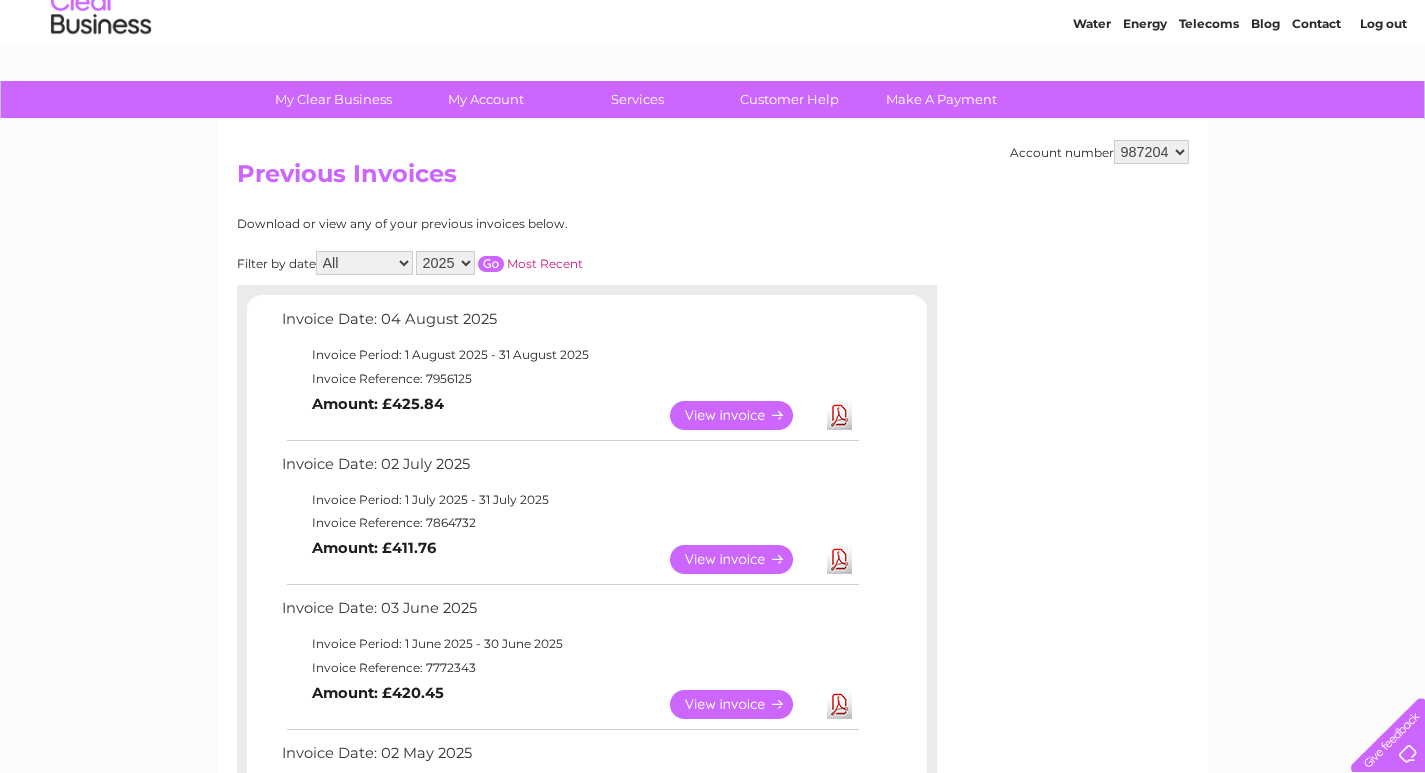 scroll, scrollTop: 200, scrollLeft: 0, axis: vertical 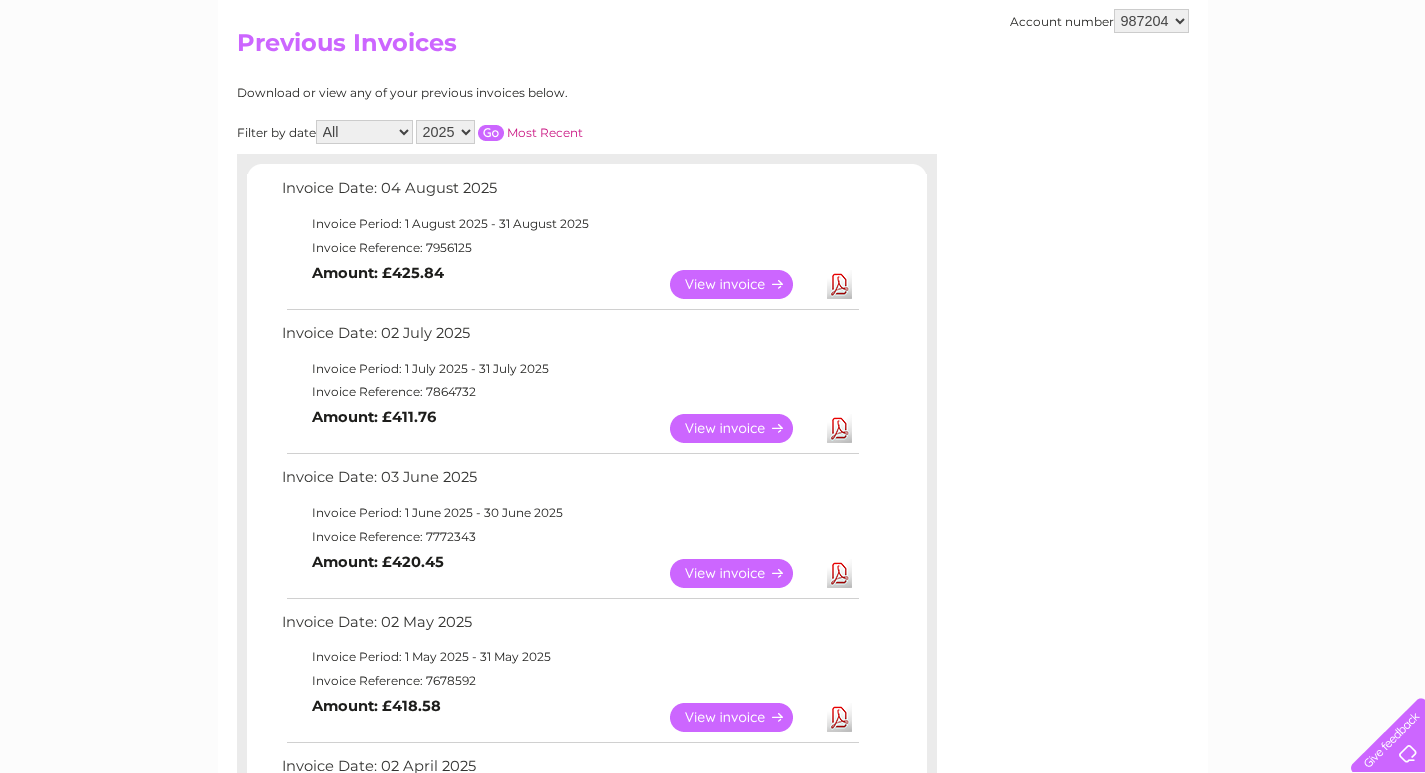 click on "View" at bounding box center (743, 428) 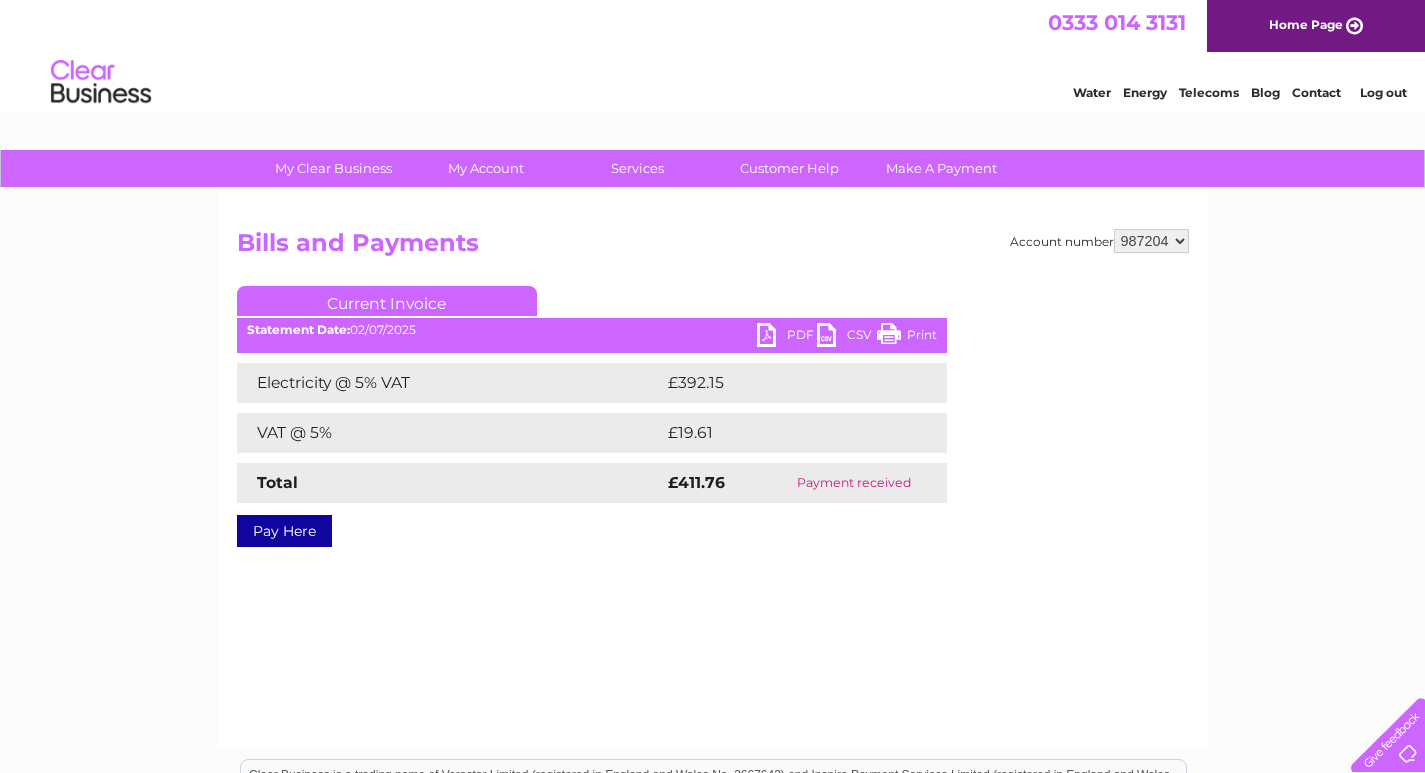 scroll, scrollTop: 0, scrollLeft: 0, axis: both 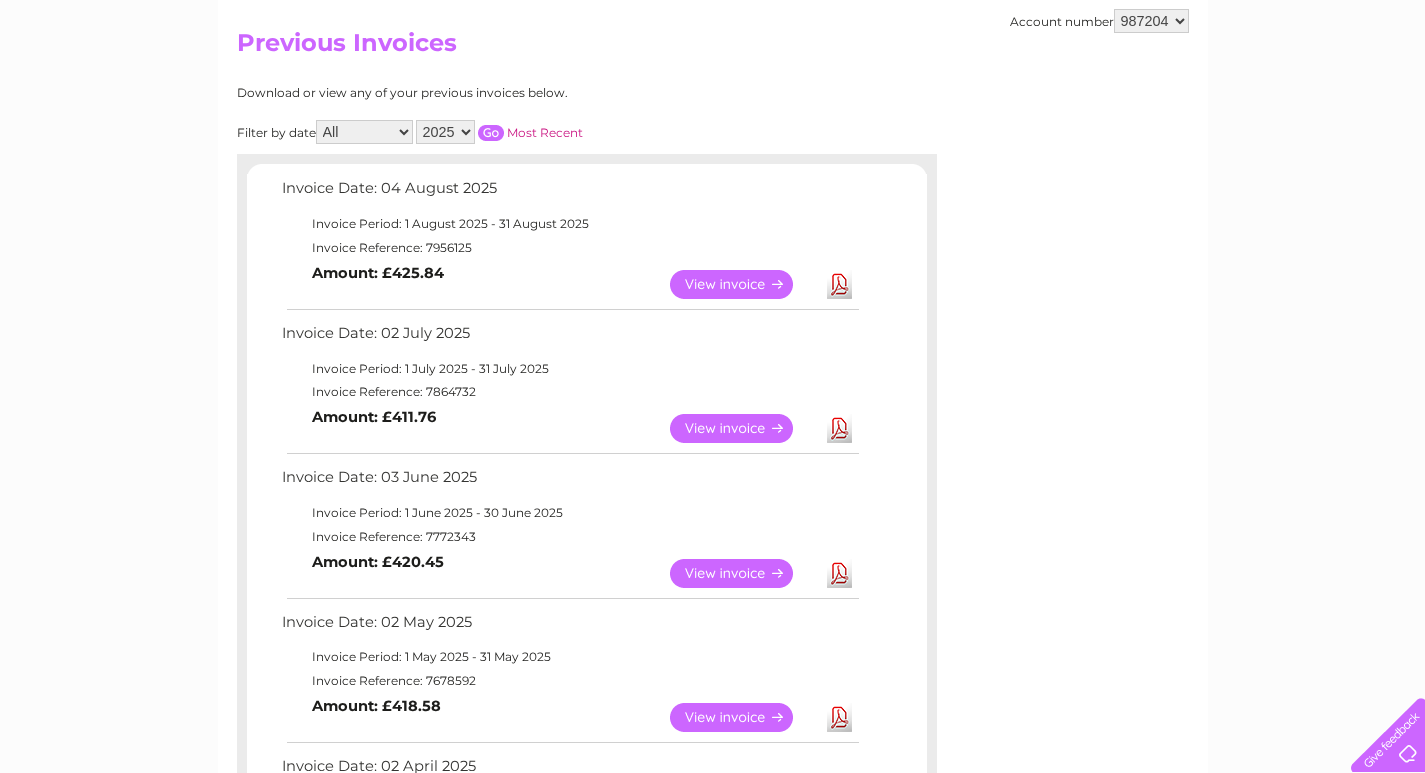 click on "View" at bounding box center (743, 573) 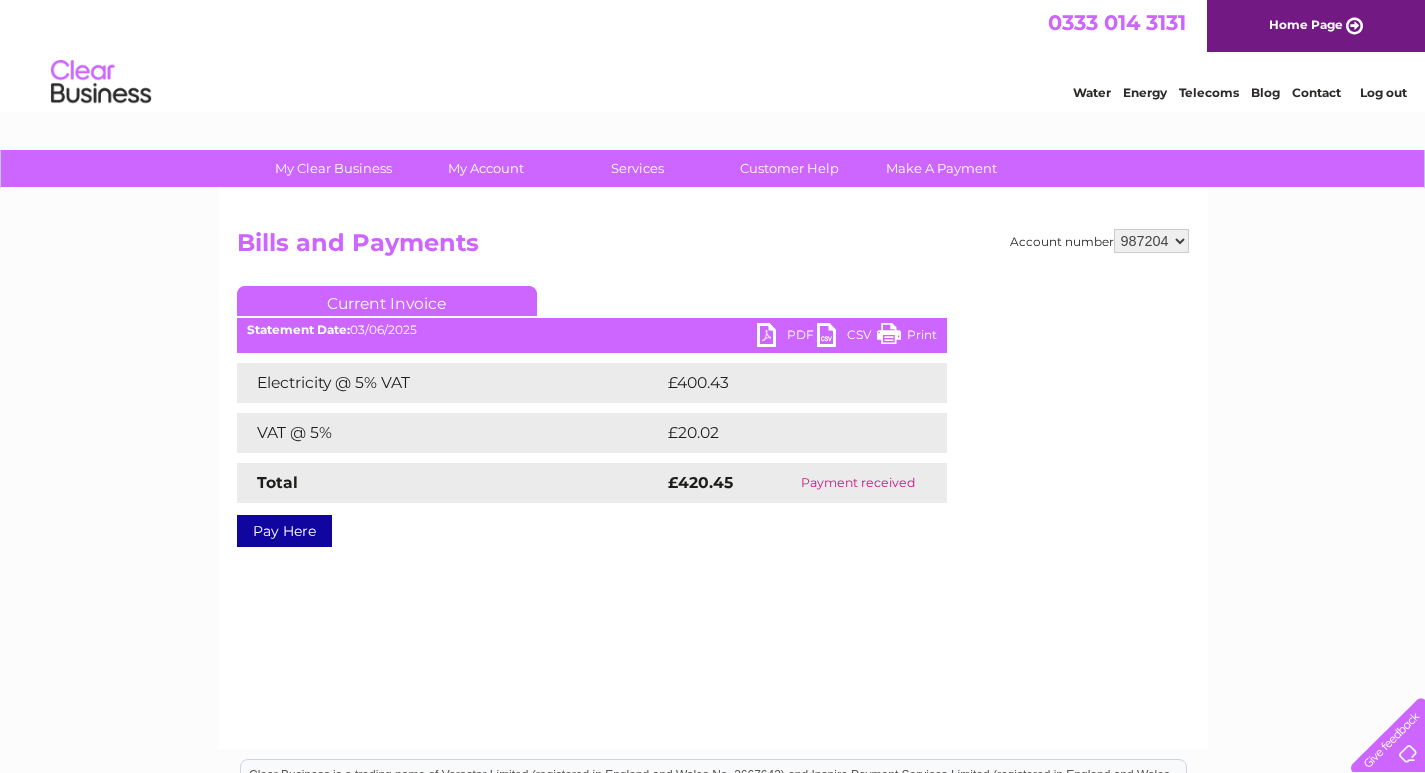 scroll, scrollTop: 0, scrollLeft: 0, axis: both 